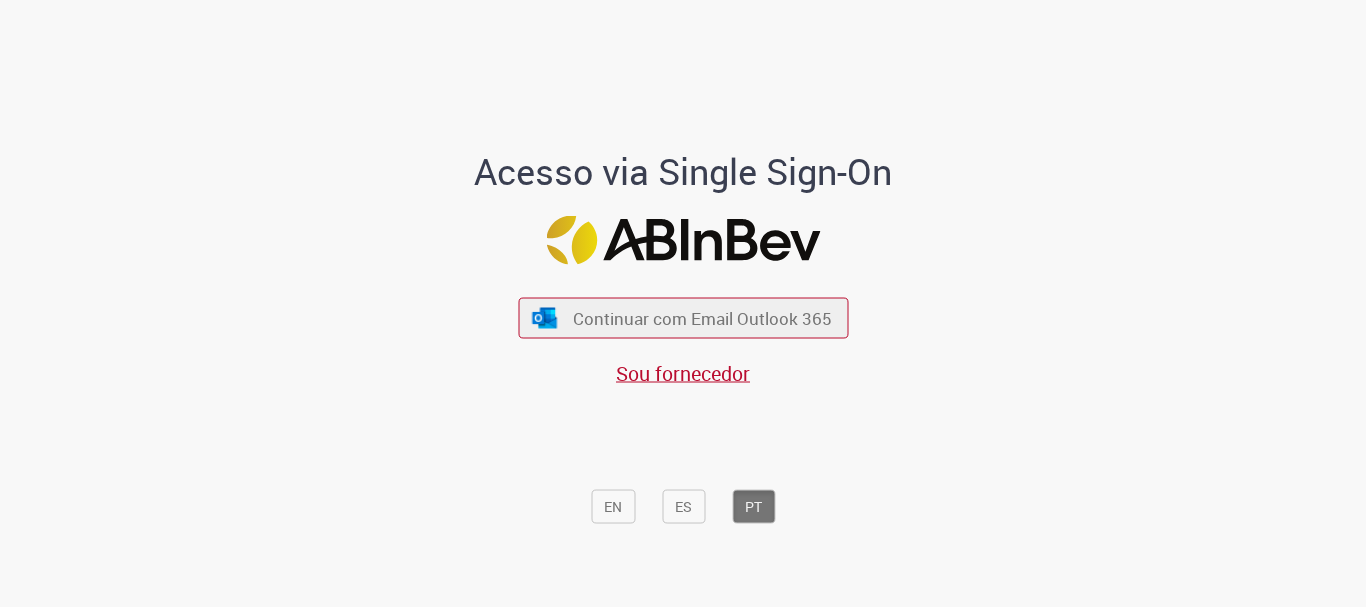 scroll, scrollTop: 0, scrollLeft: 0, axis: both 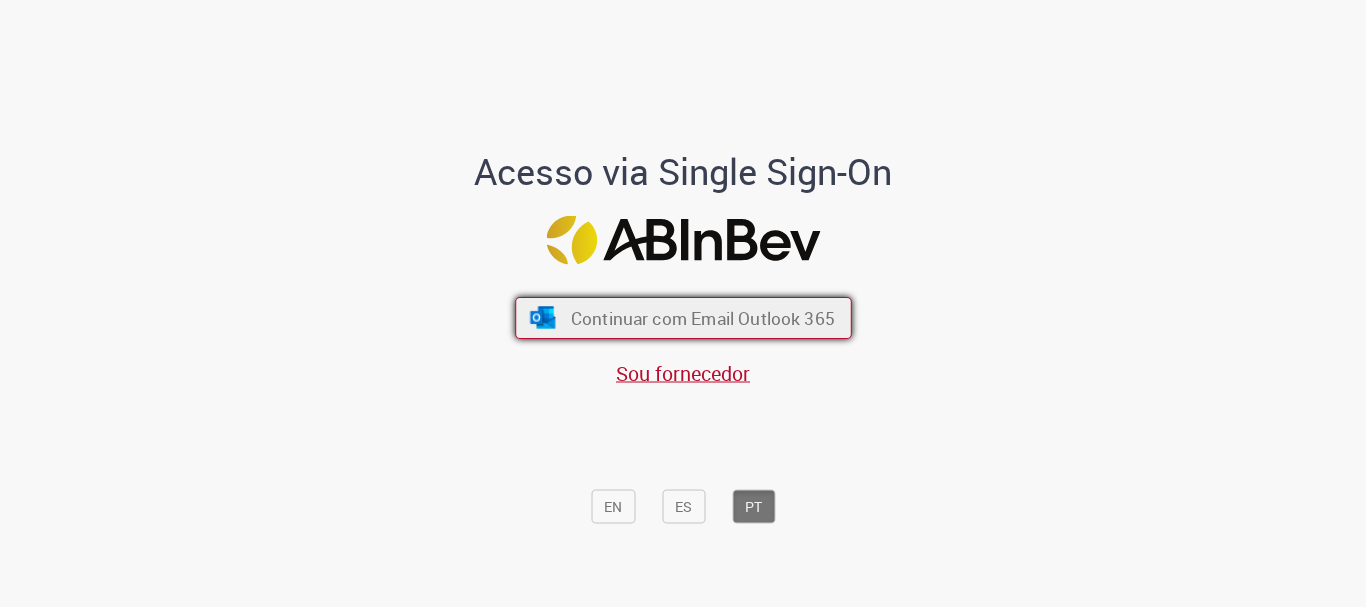 click on "Continuar com Email Outlook 365" at bounding box center [702, 318] 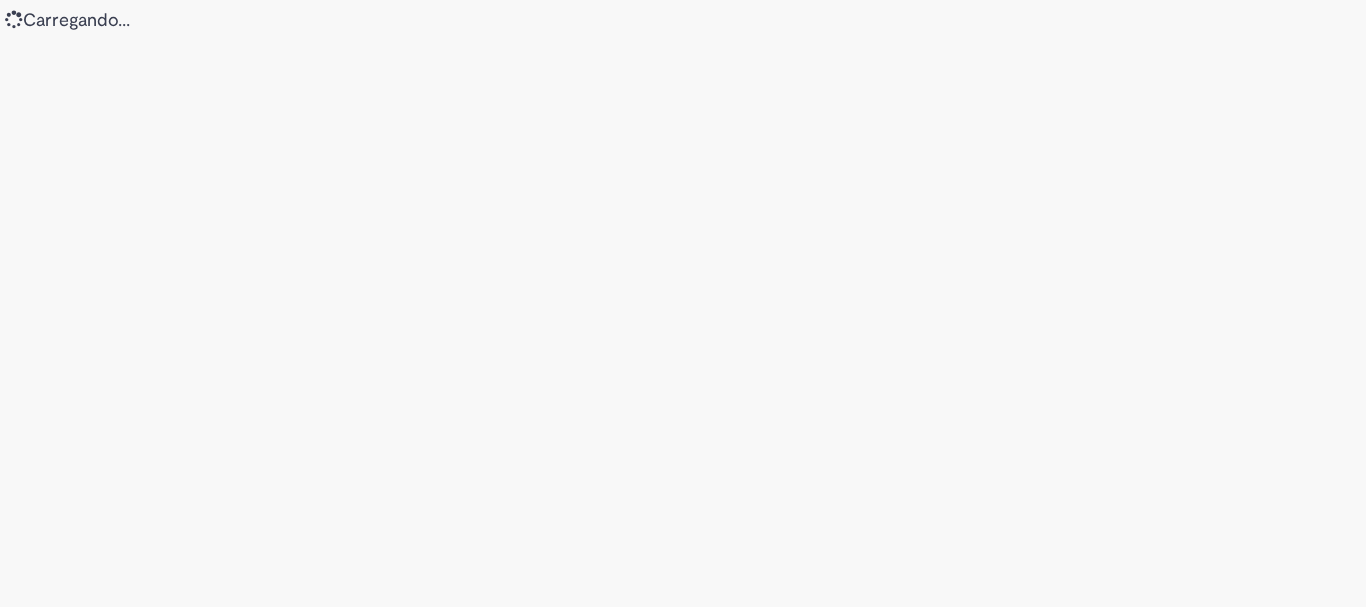 scroll, scrollTop: 0, scrollLeft: 0, axis: both 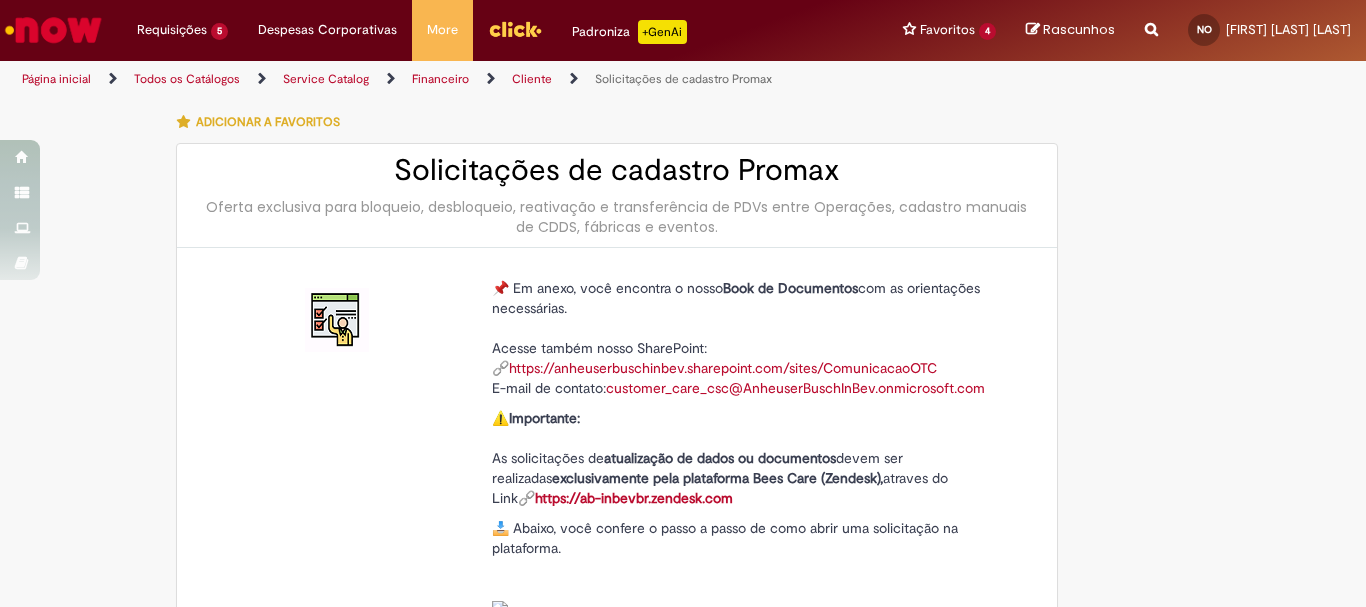 type on "********" 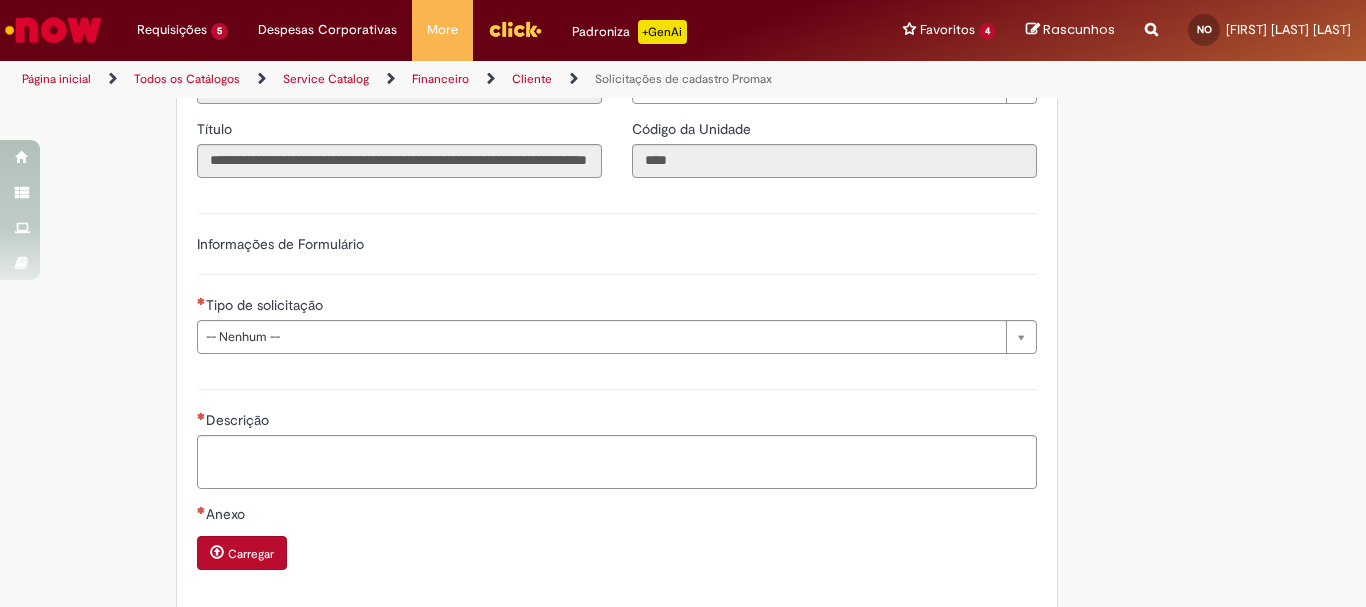 scroll, scrollTop: 933, scrollLeft: 0, axis: vertical 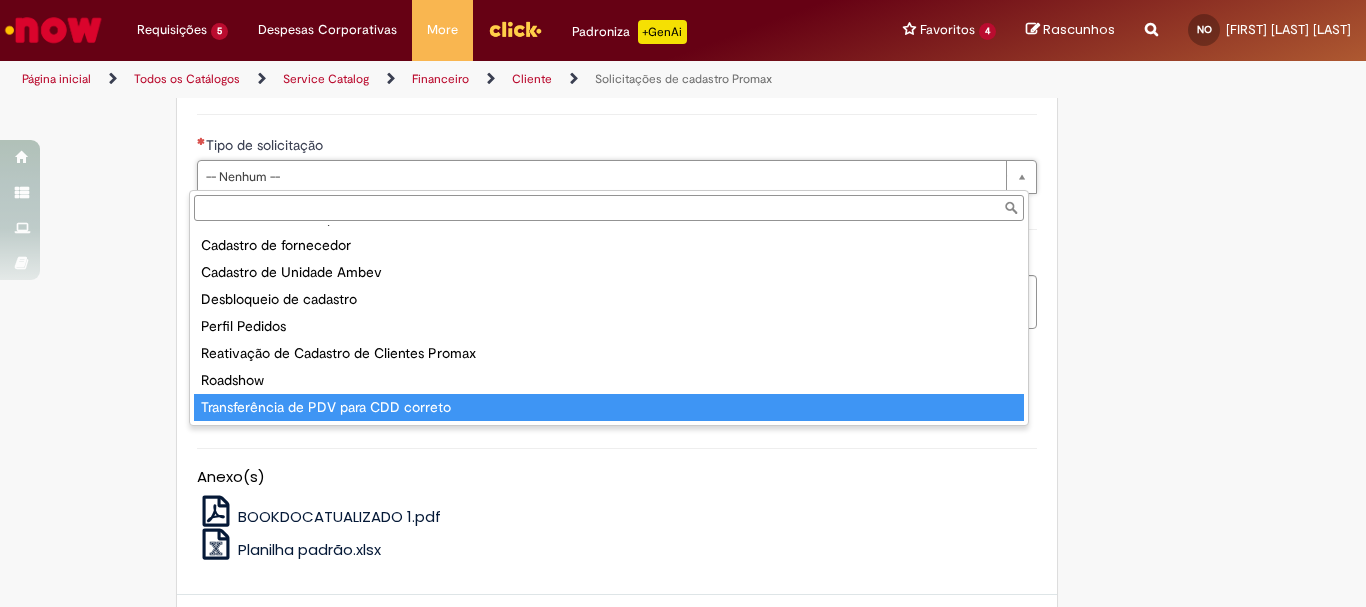 type on "**********" 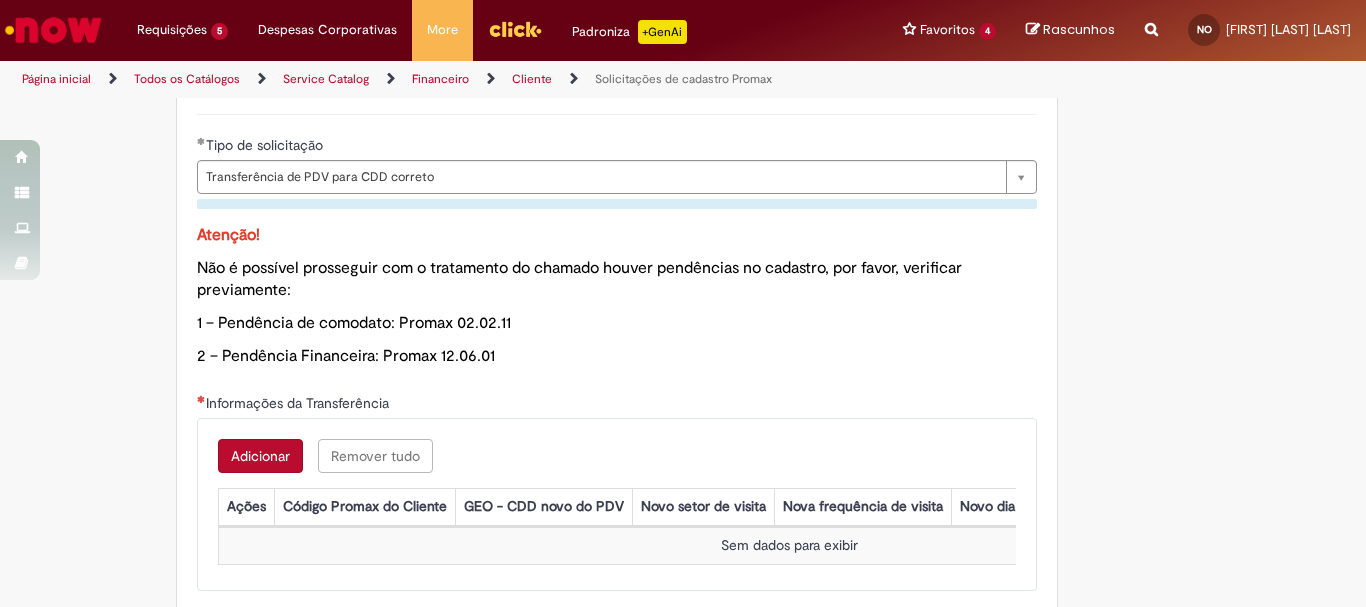 click on "Adicionar" at bounding box center [260, 456] 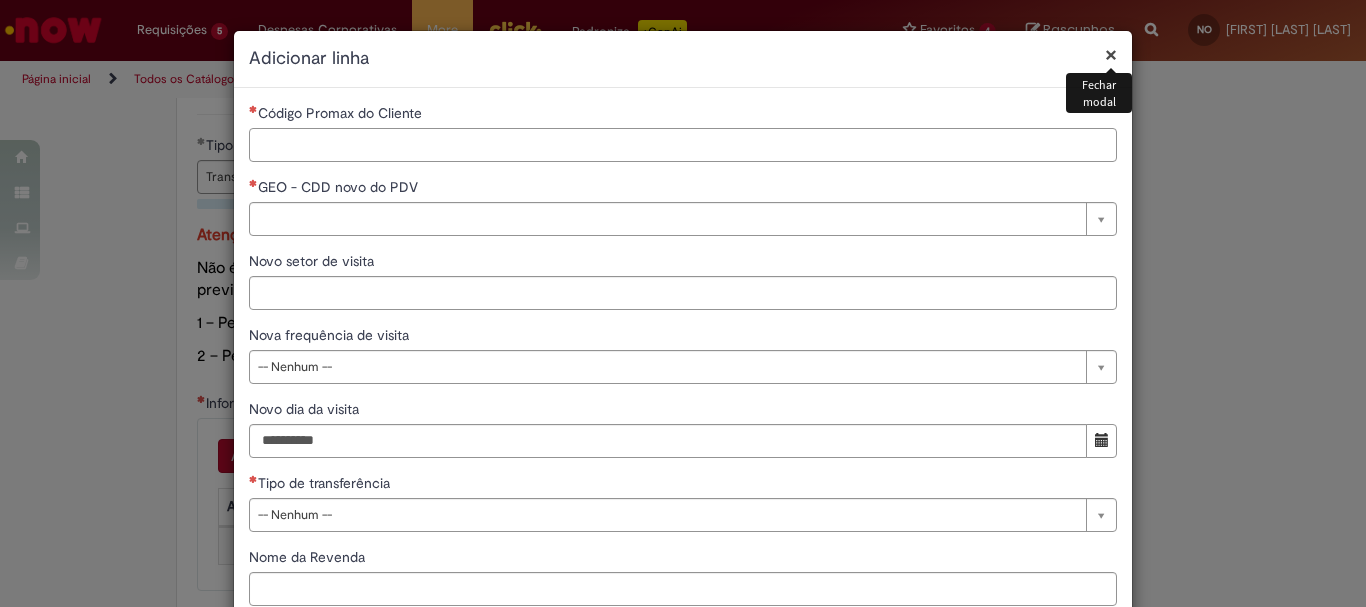 click on "Código Promax do Cliente" at bounding box center (683, 145) 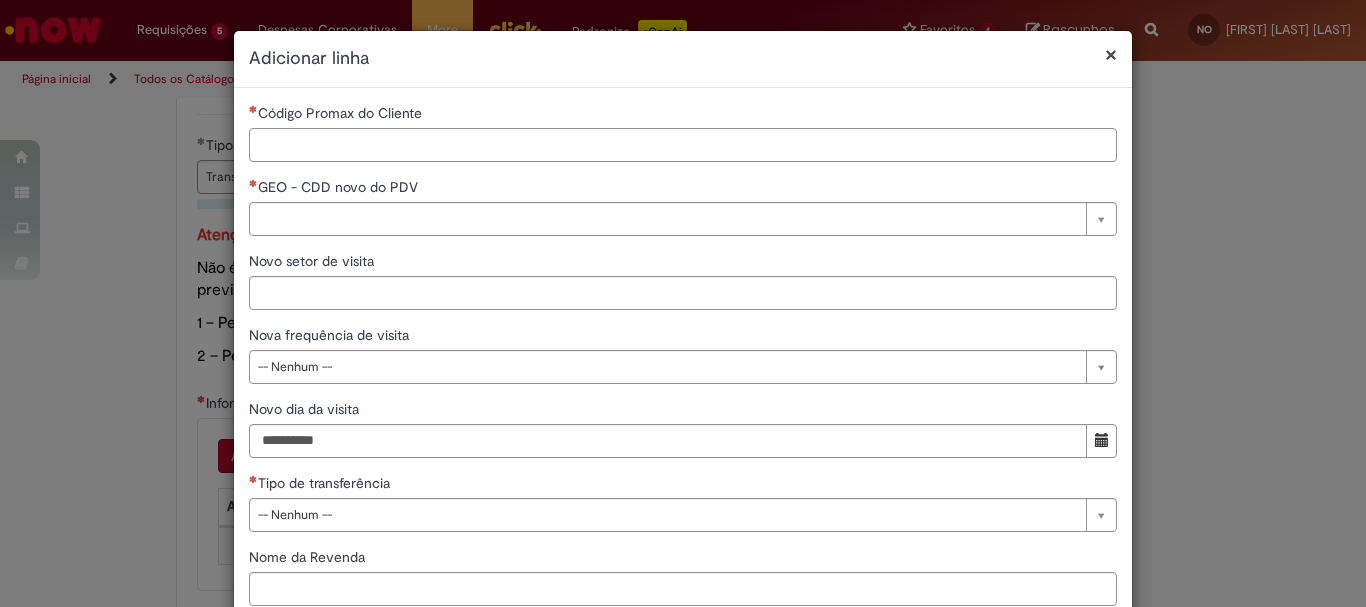 paste on "*****" 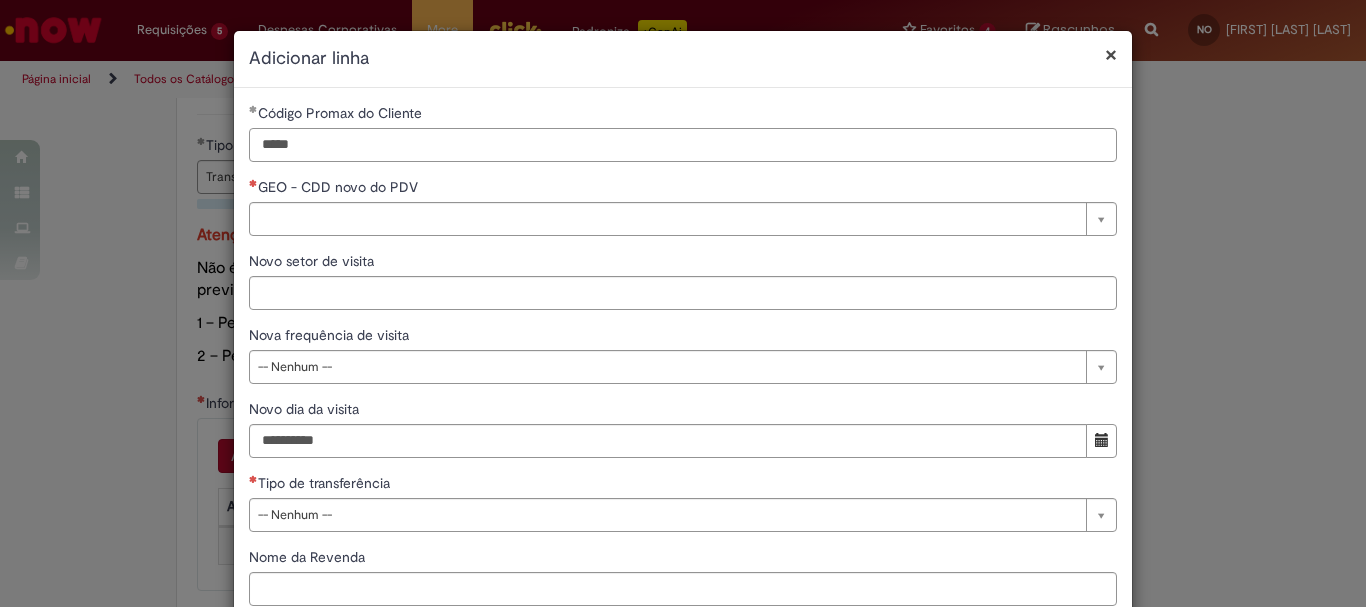 type on "*****" 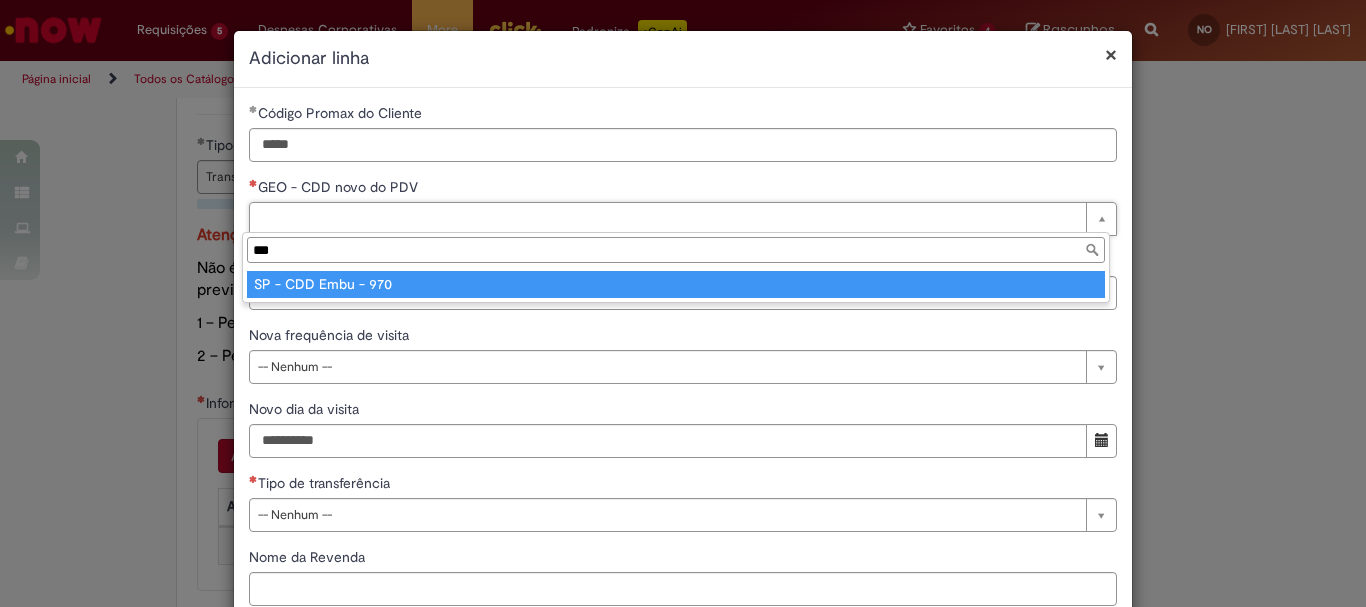 type on "***" 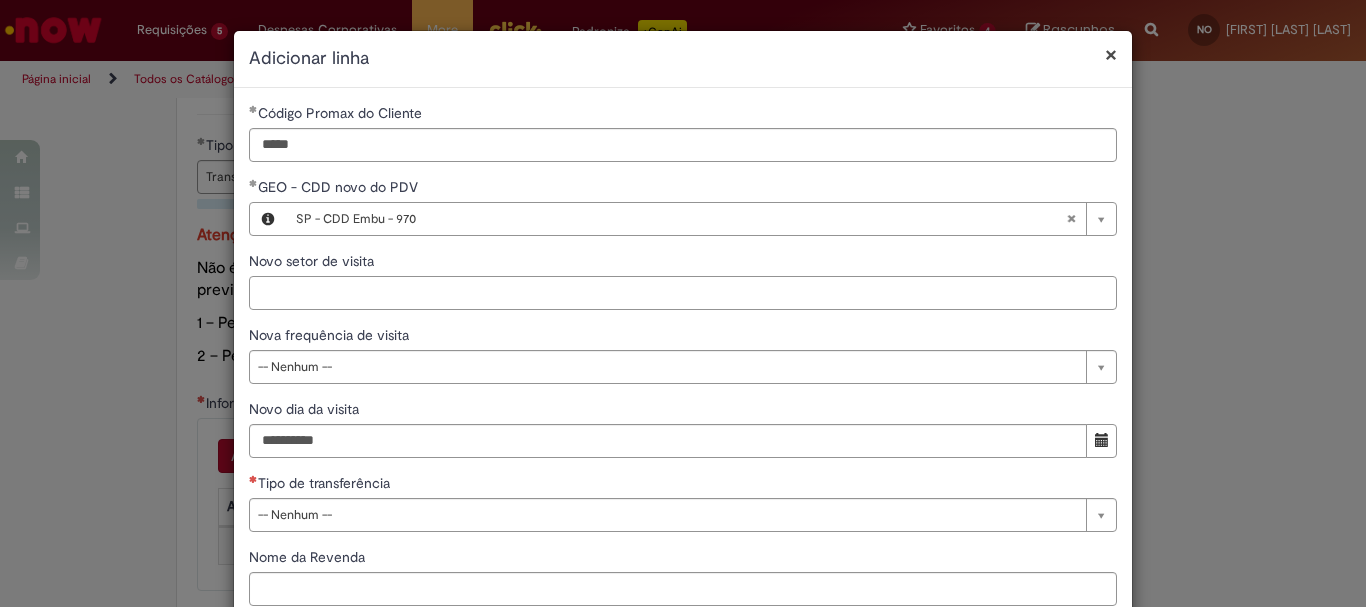 click on "Novo setor de visita" at bounding box center (683, 293) 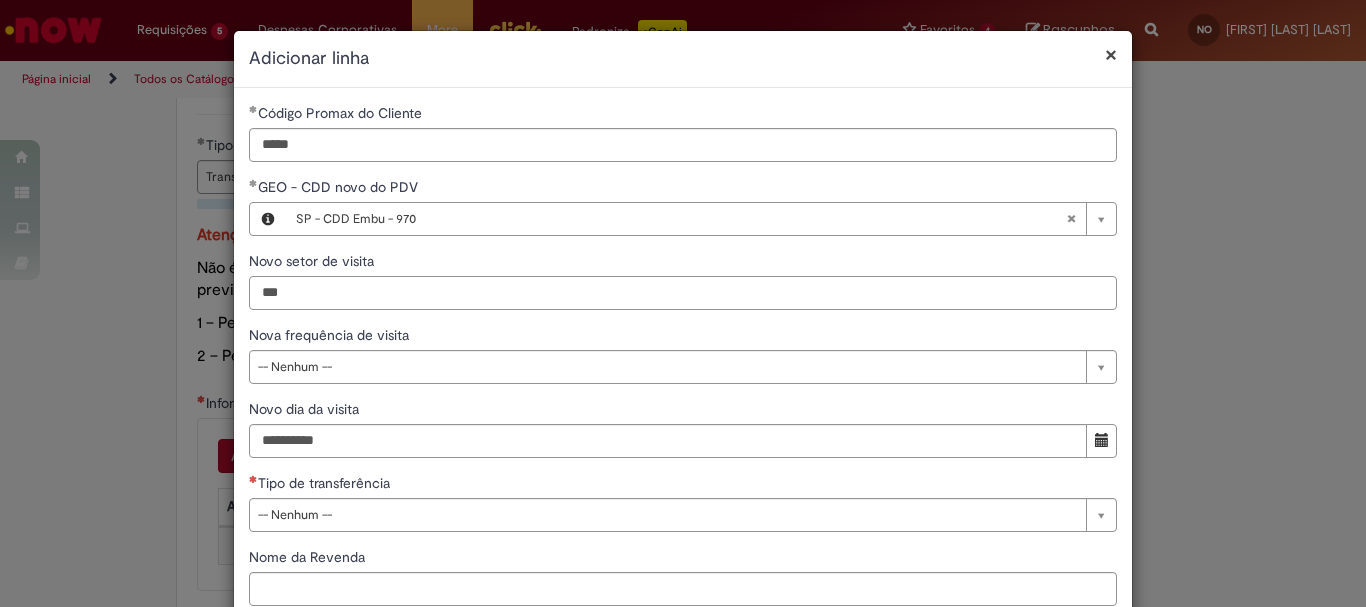 type on "***" 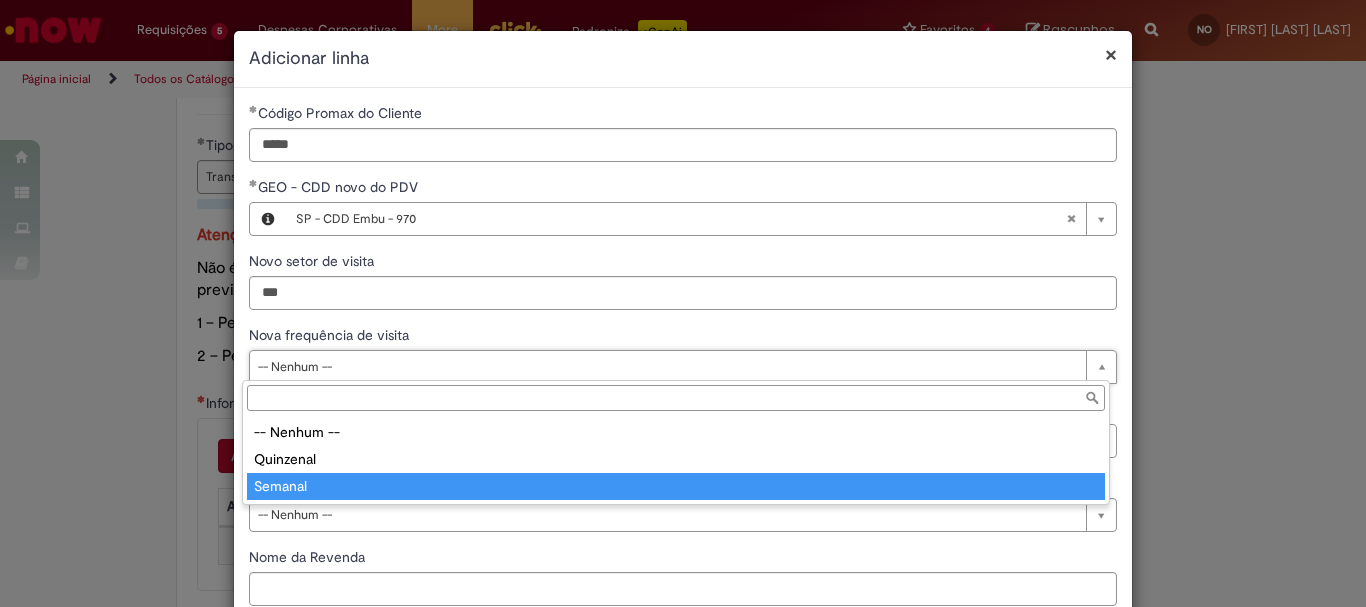 type on "*******" 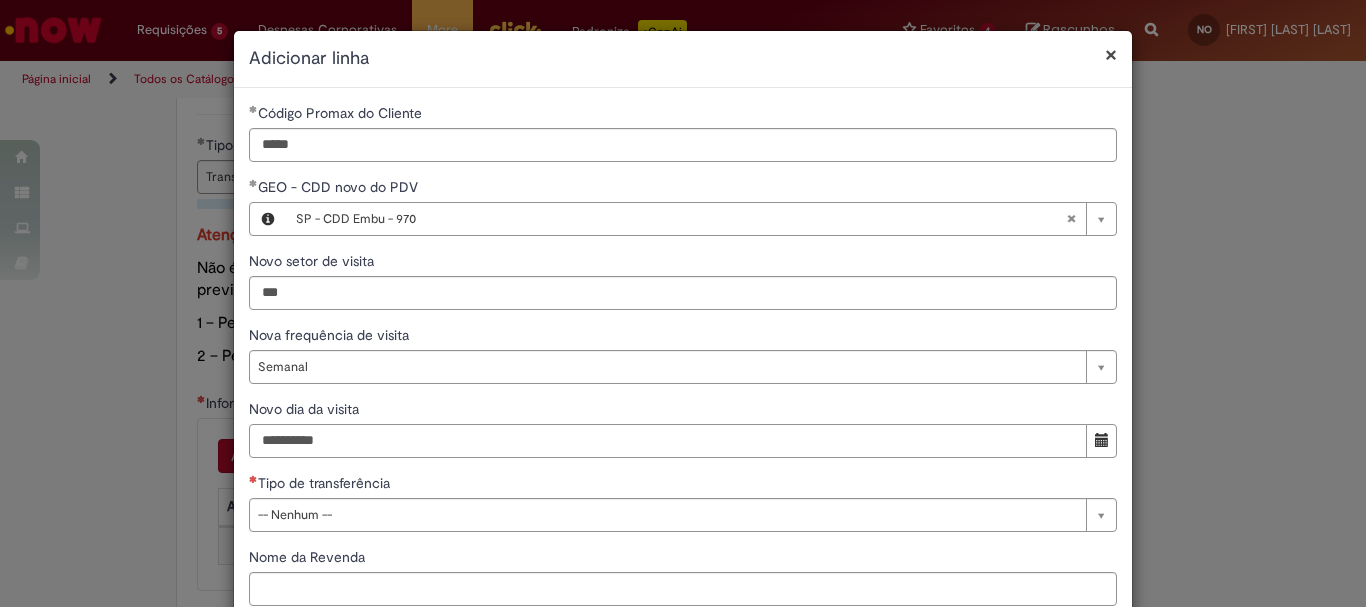 click on "Novo dia da visita" at bounding box center [668, 441] 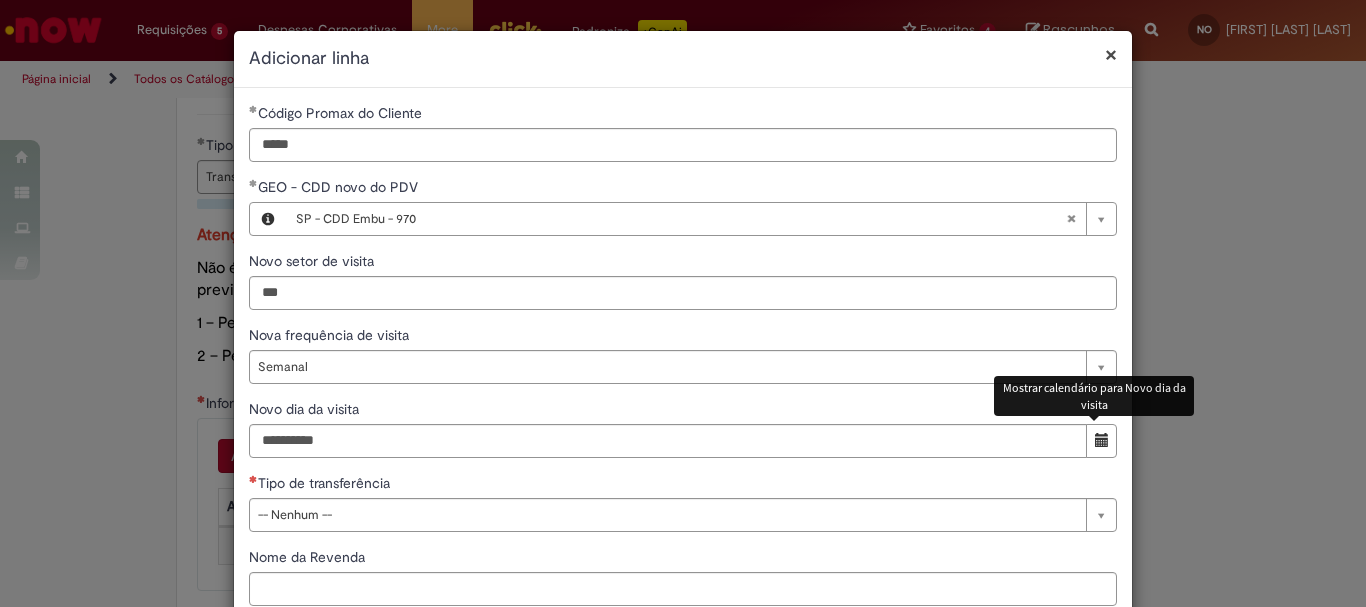 click at bounding box center (1102, 440) 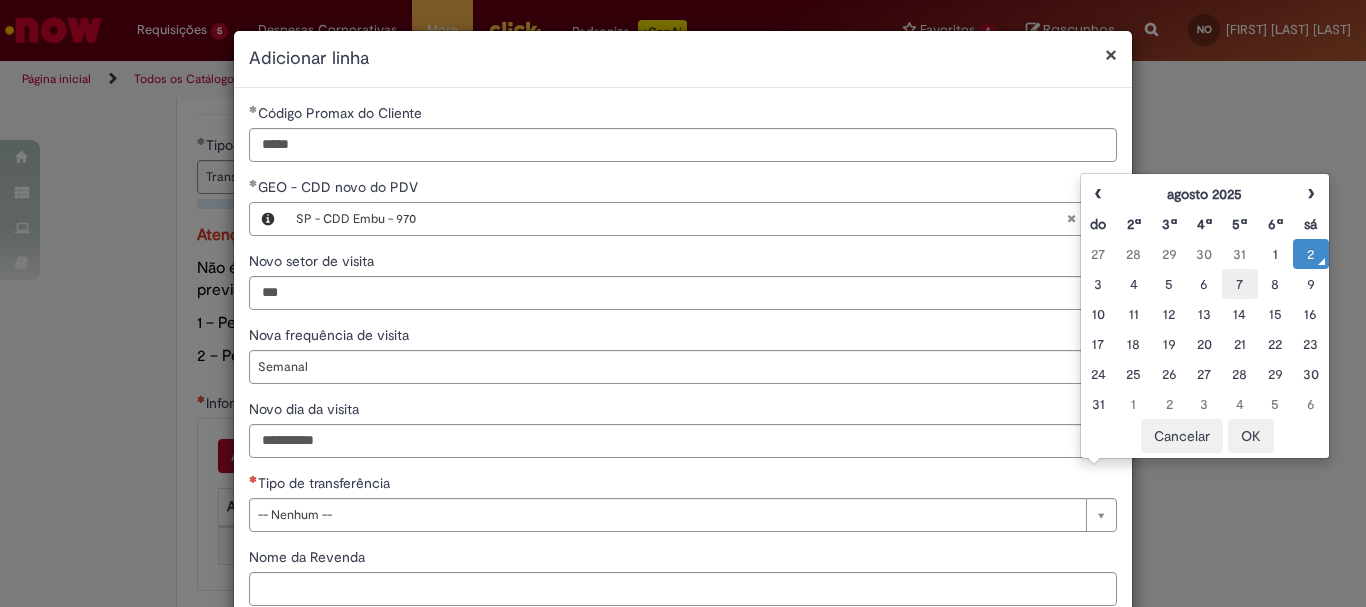 click on "7" at bounding box center [1239, 284] 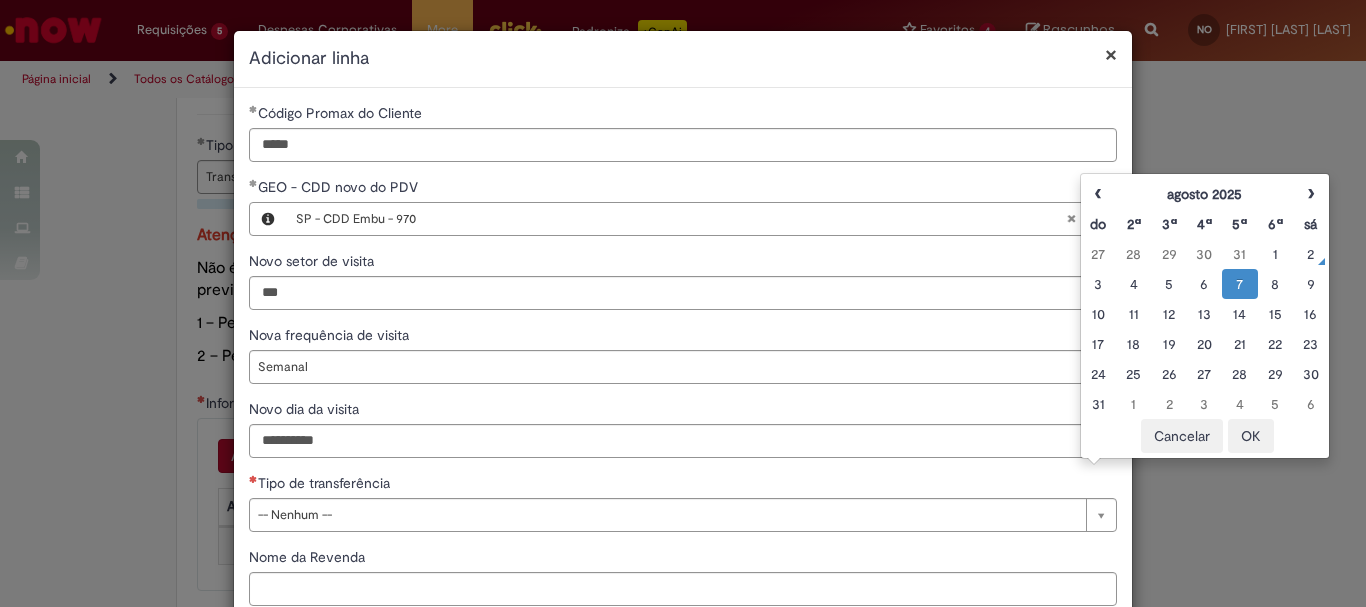 click on "OK" at bounding box center (1251, 436) 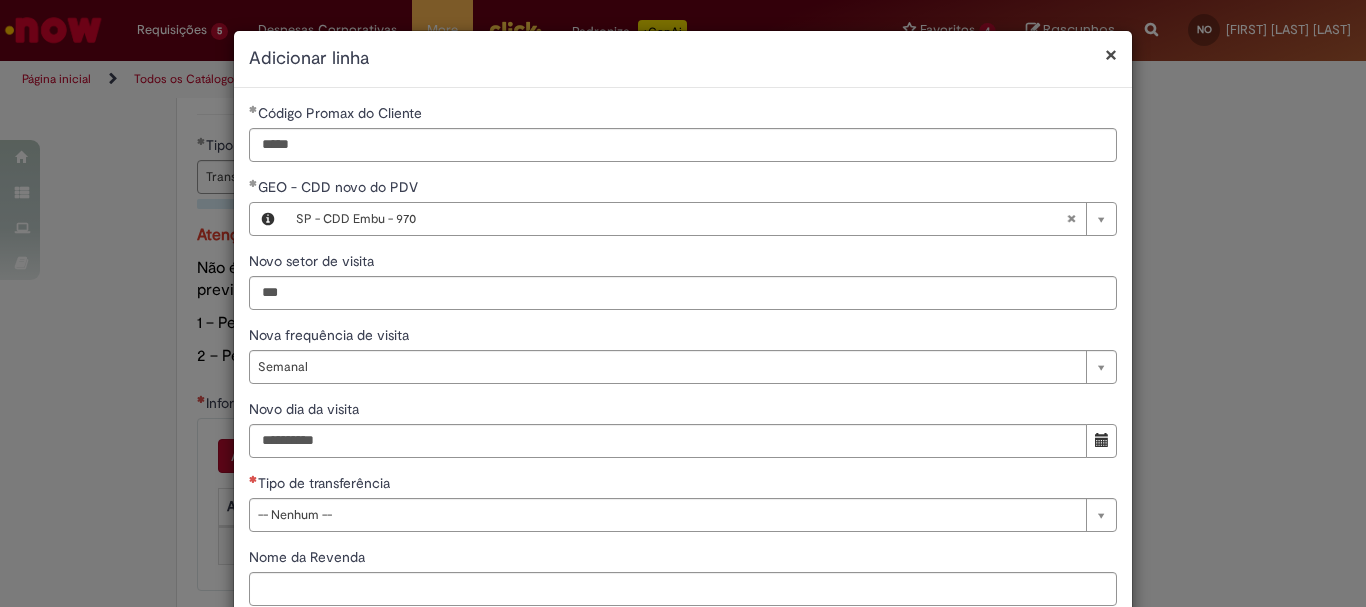 scroll, scrollTop: 125, scrollLeft: 0, axis: vertical 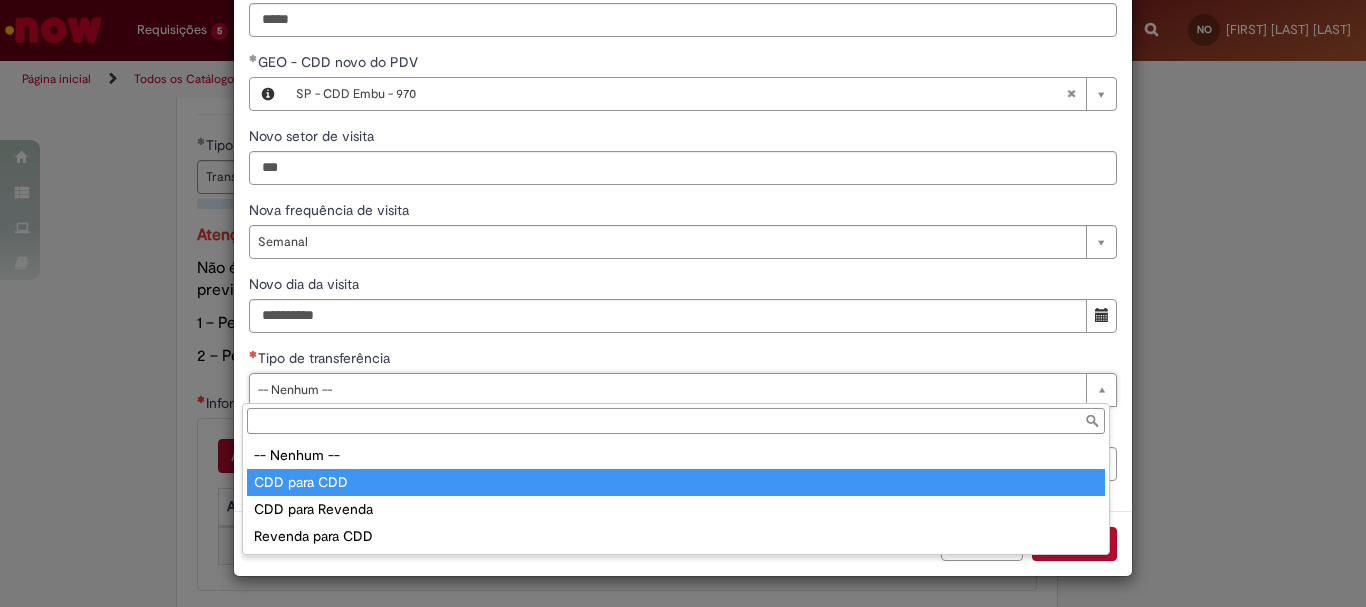 type on "**********" 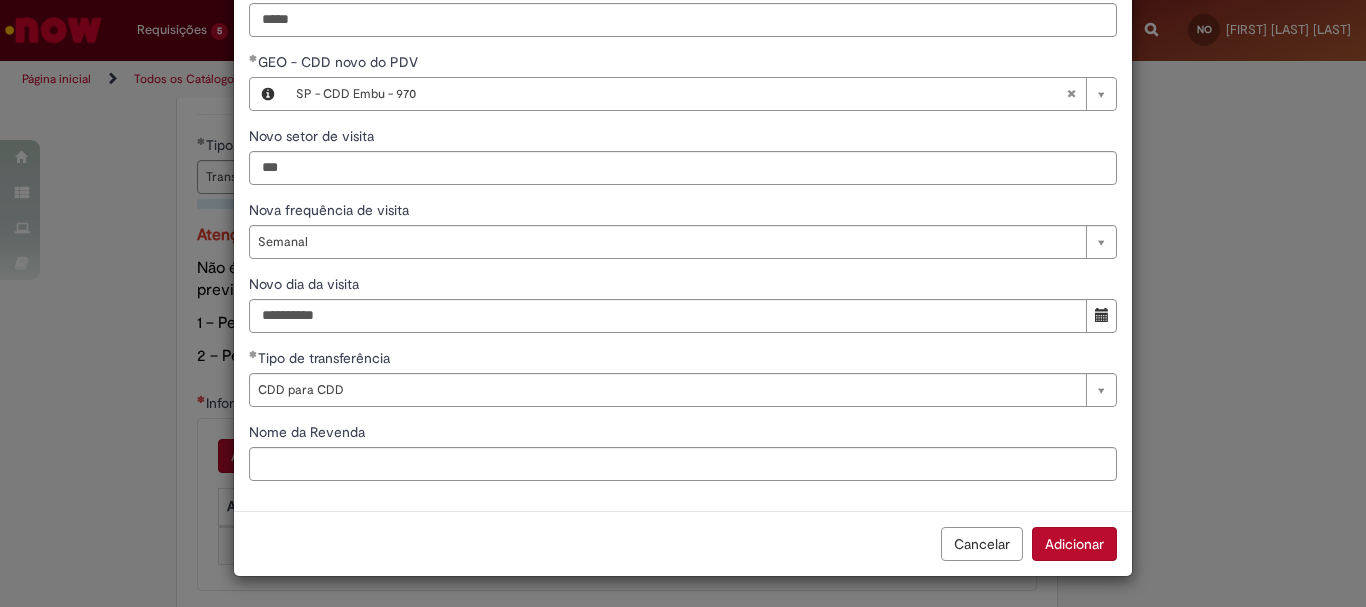 click on "Adicionar" at bounding box center [1074, 544] 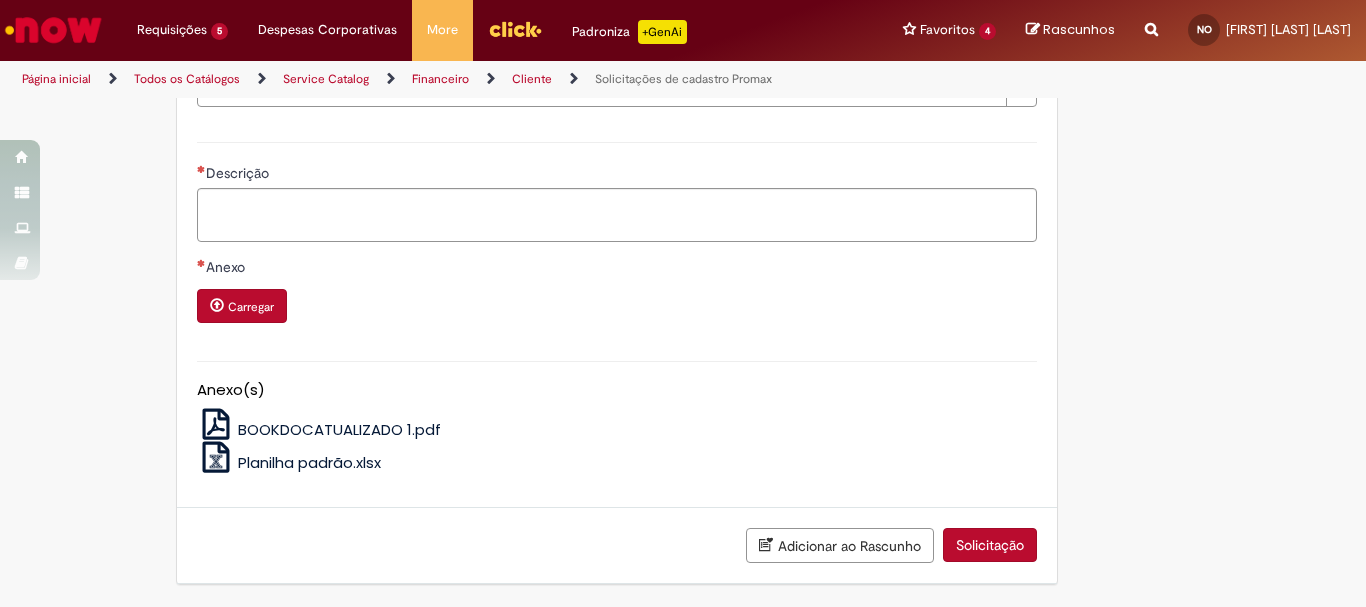 scroll, scrollTop: 1470, scrollLeft: 0, axis: vertical 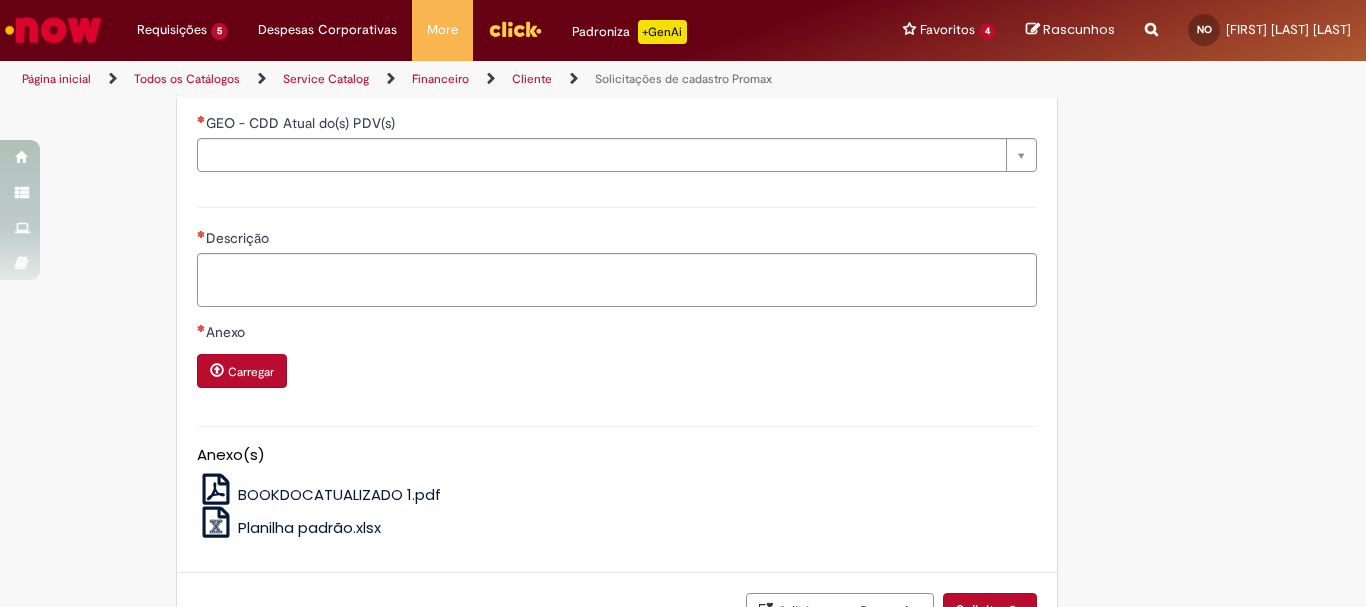 click on "Confirmo que não existem pendências no cadastro" at bounding box center (392, 83) 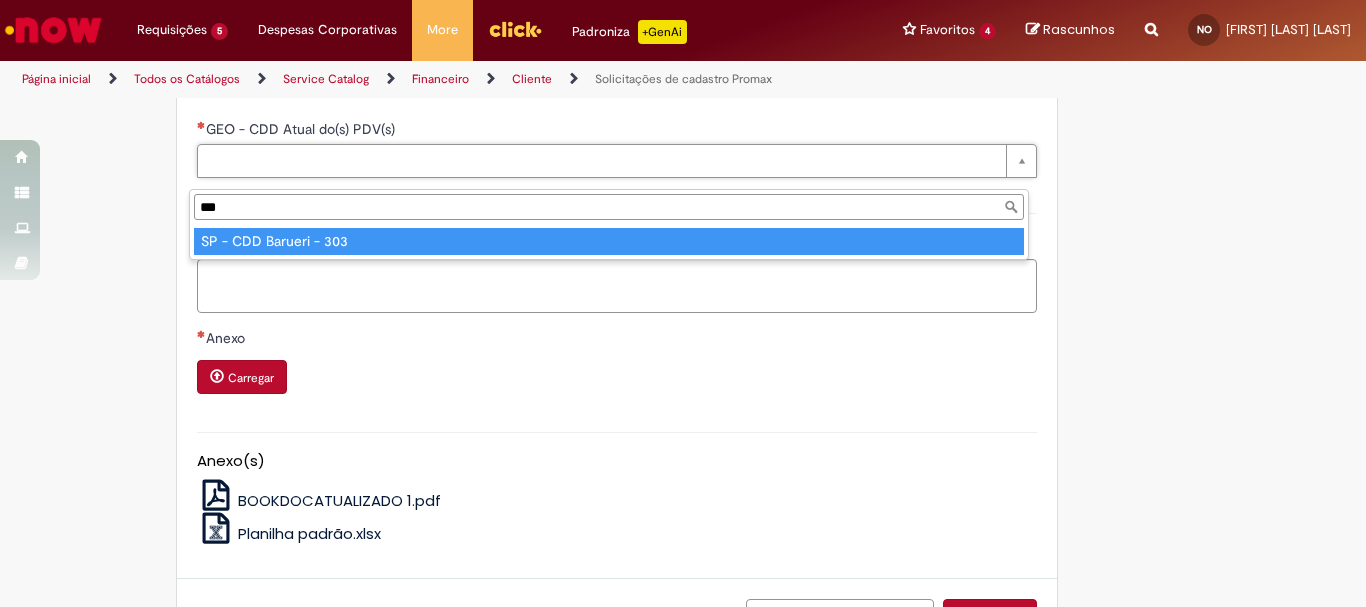 type on "***" 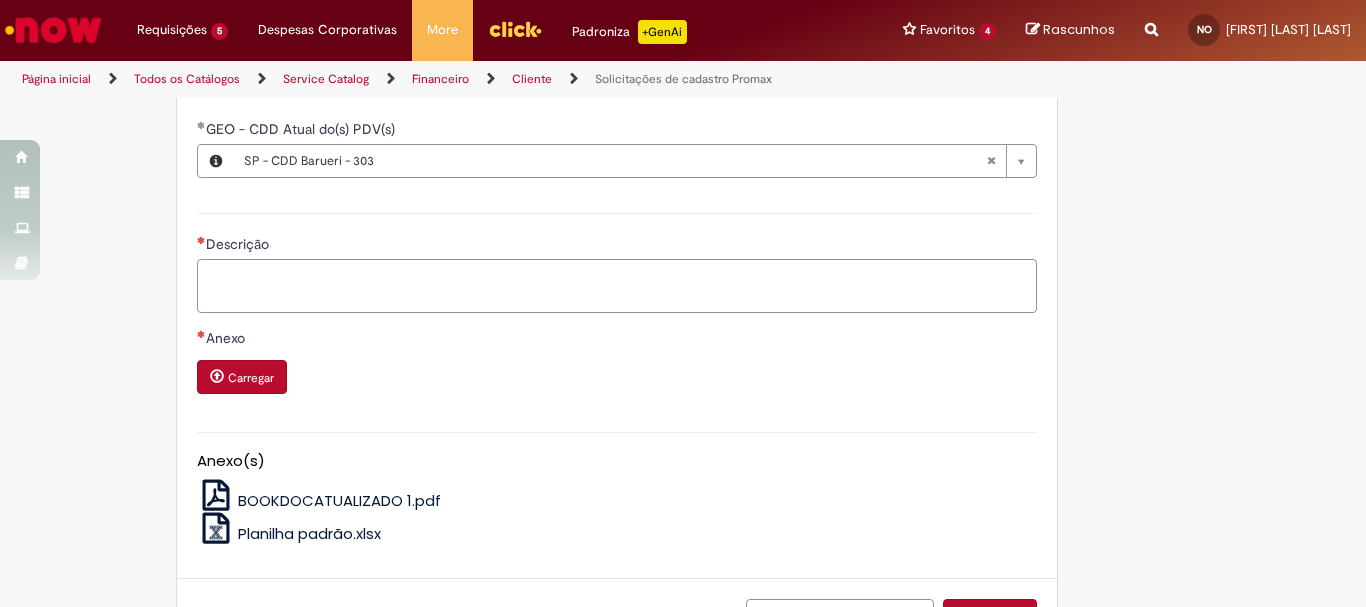 click on "Descrição" at bounding box center [617, 286] 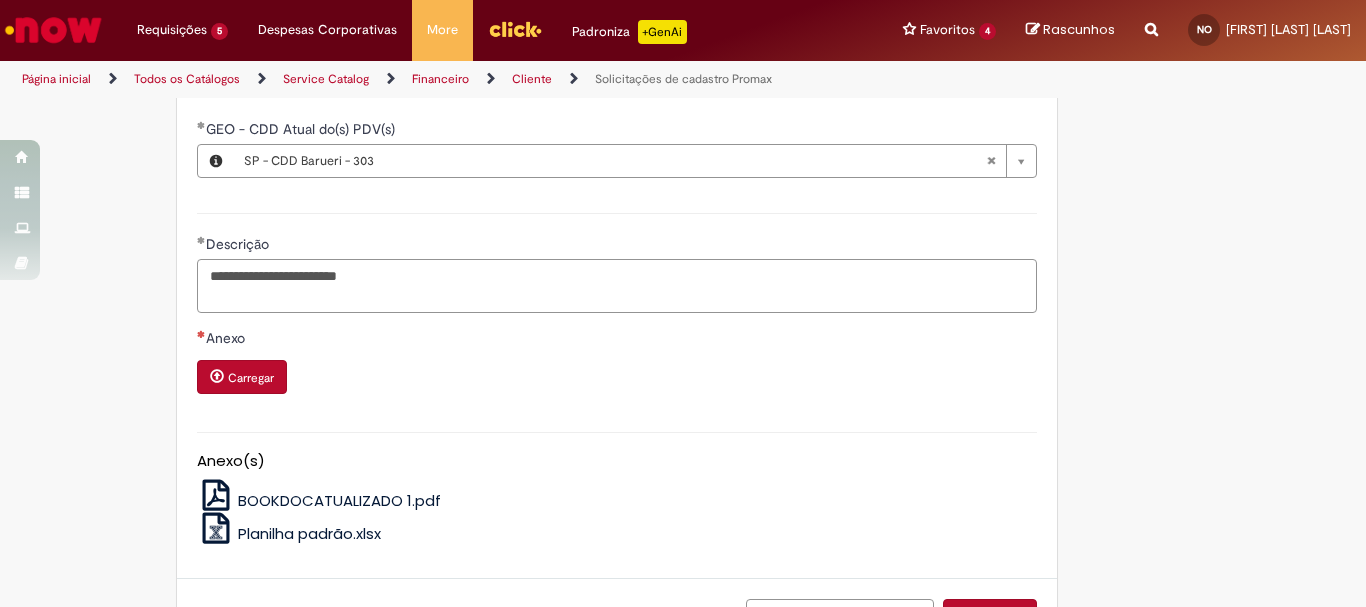 paste on "******" 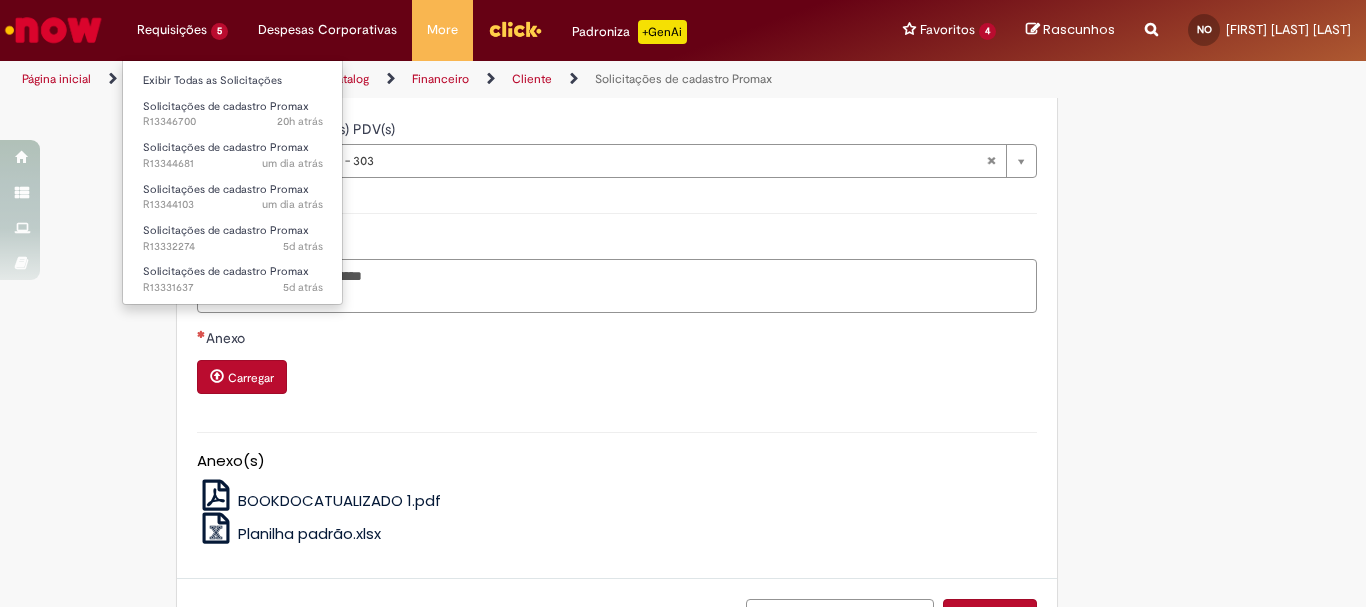 type on "**********" 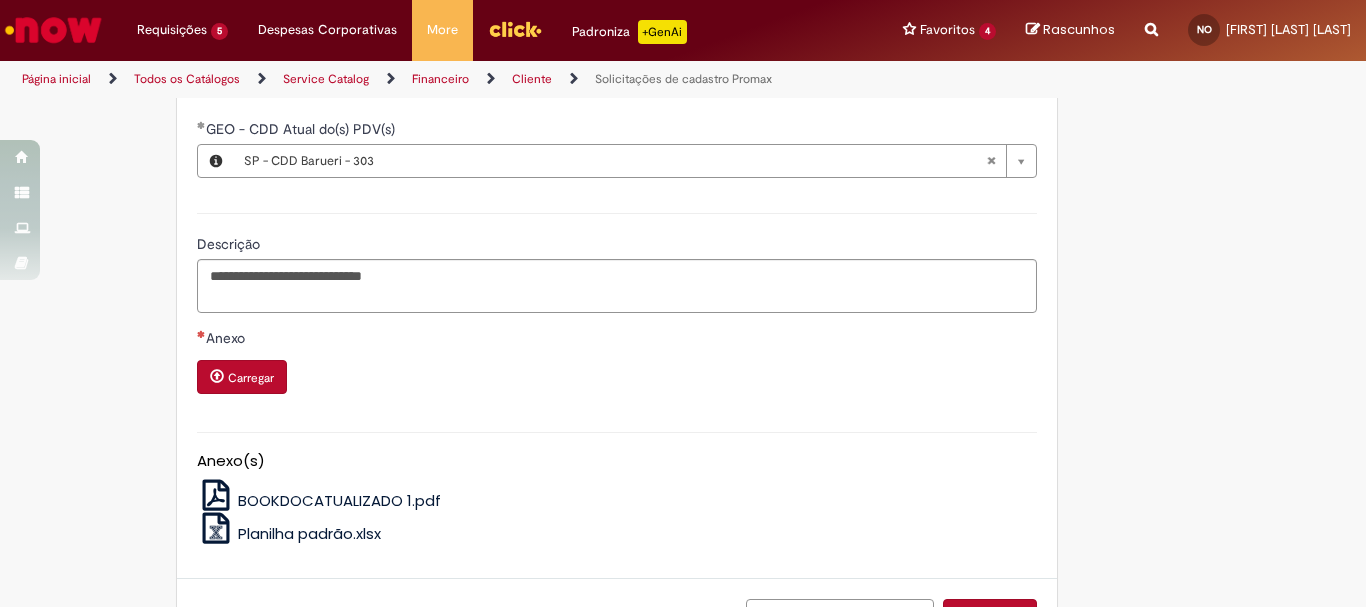 click on "Carregar" at bounding box center [251, 378] 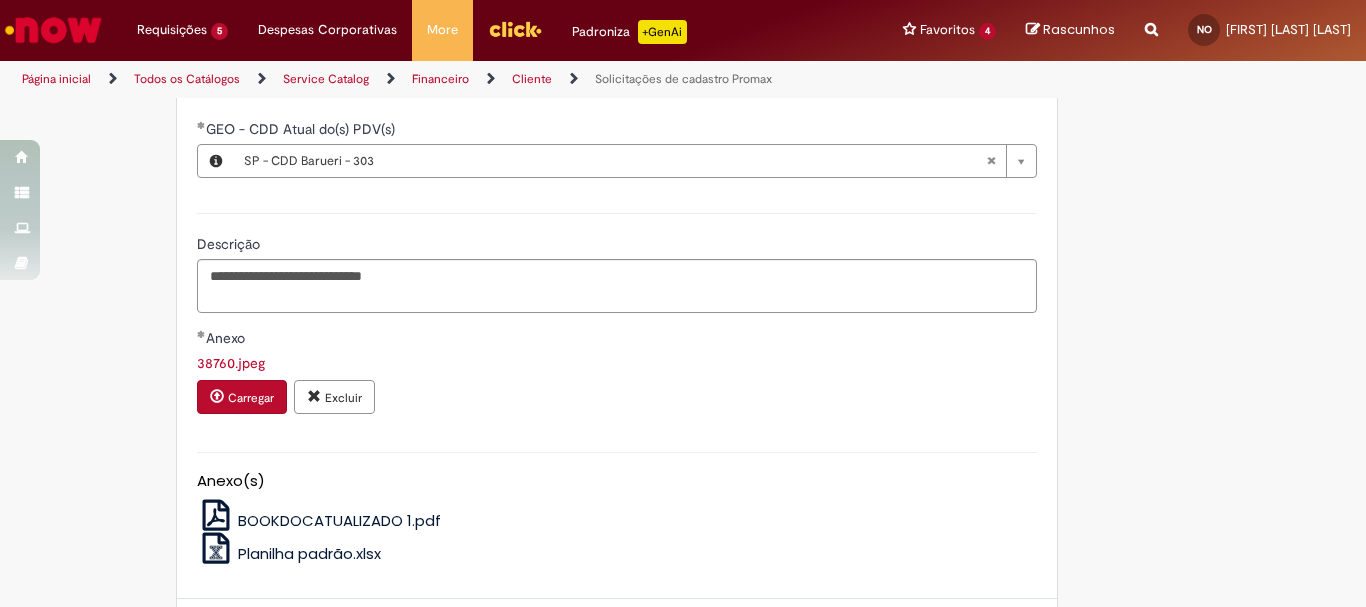 scroll, scrollTop: 1570, scrollLeft: 0, axis: vertical 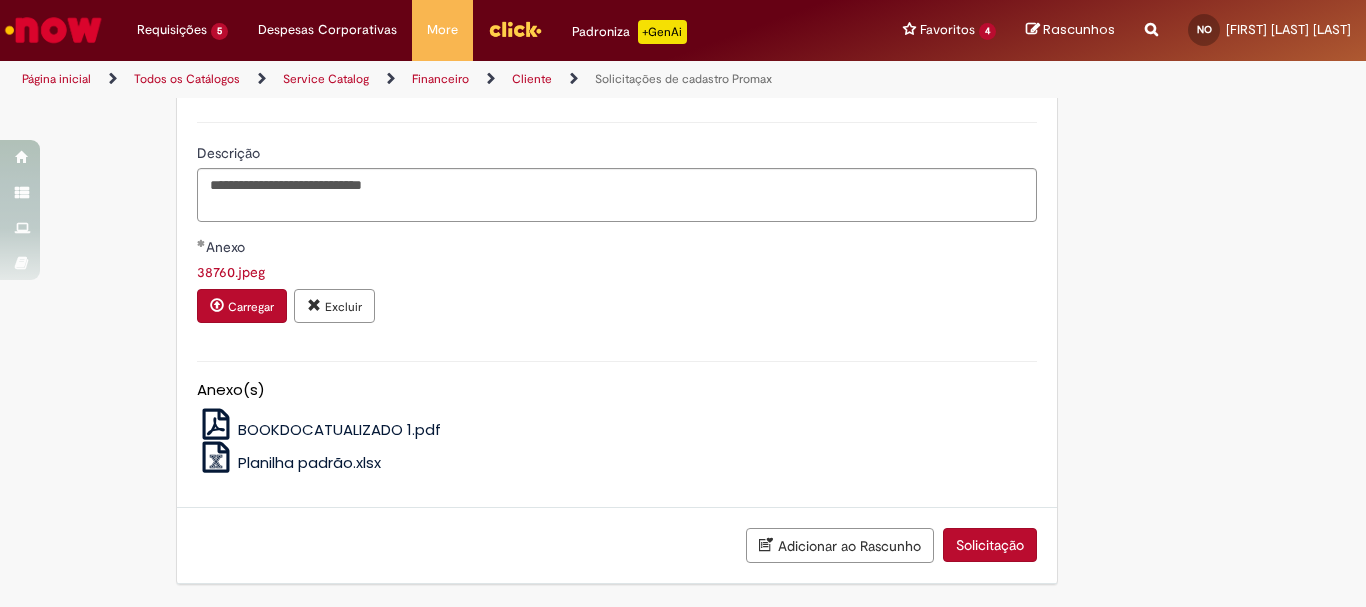 click on "Solicitação" at bounding box center (990, 545) 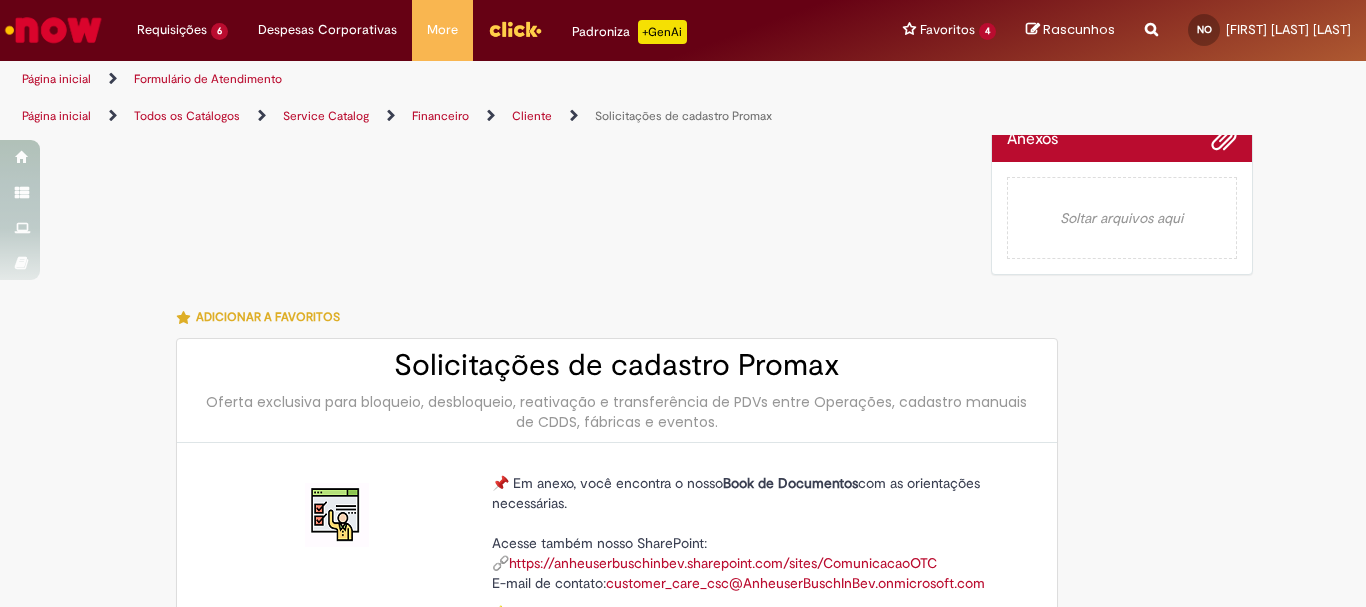 scroll, scrollTop: 0, scrollLeft: 0, axis: both 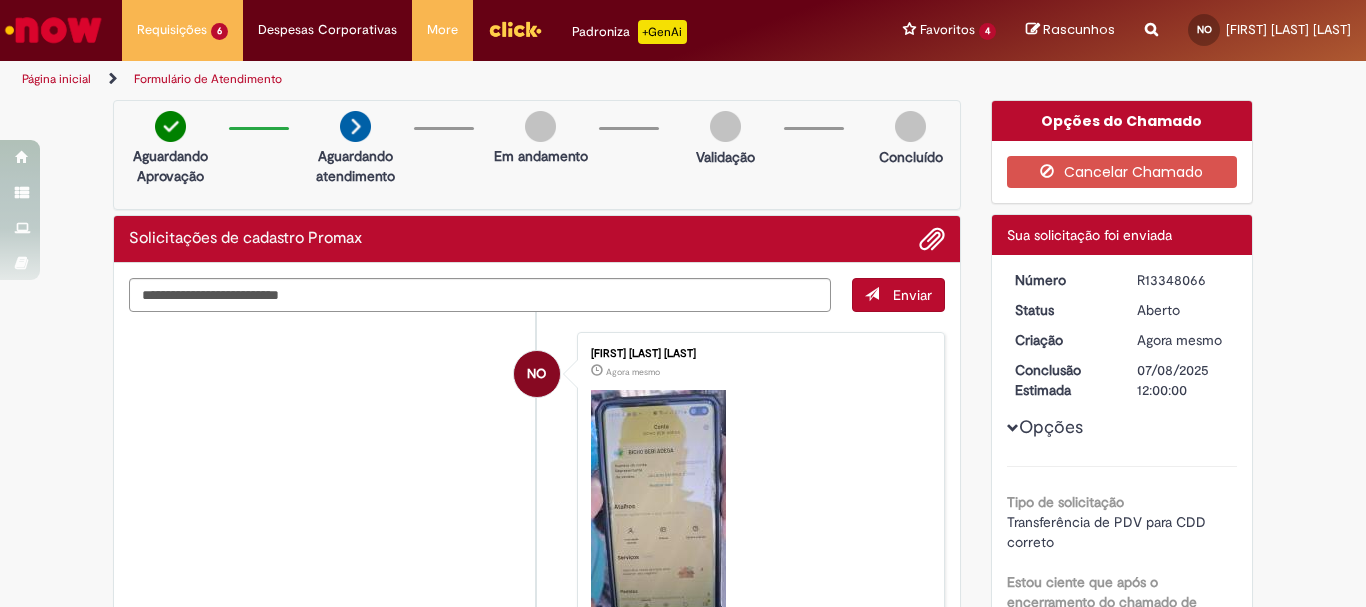 click on "R13348066" at bounding box center [1183, 280] 